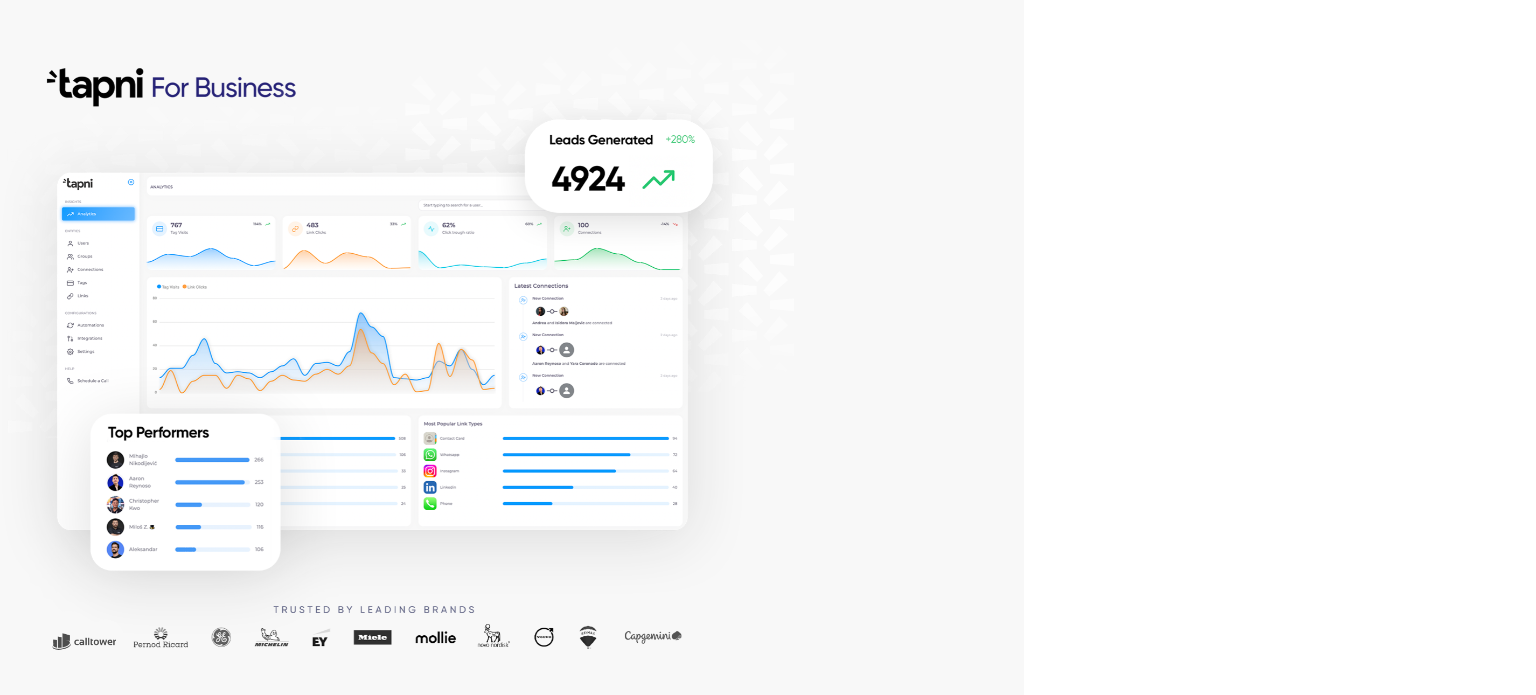 scroll, scrollTop: 0, scrollLeft: 0, axis: both 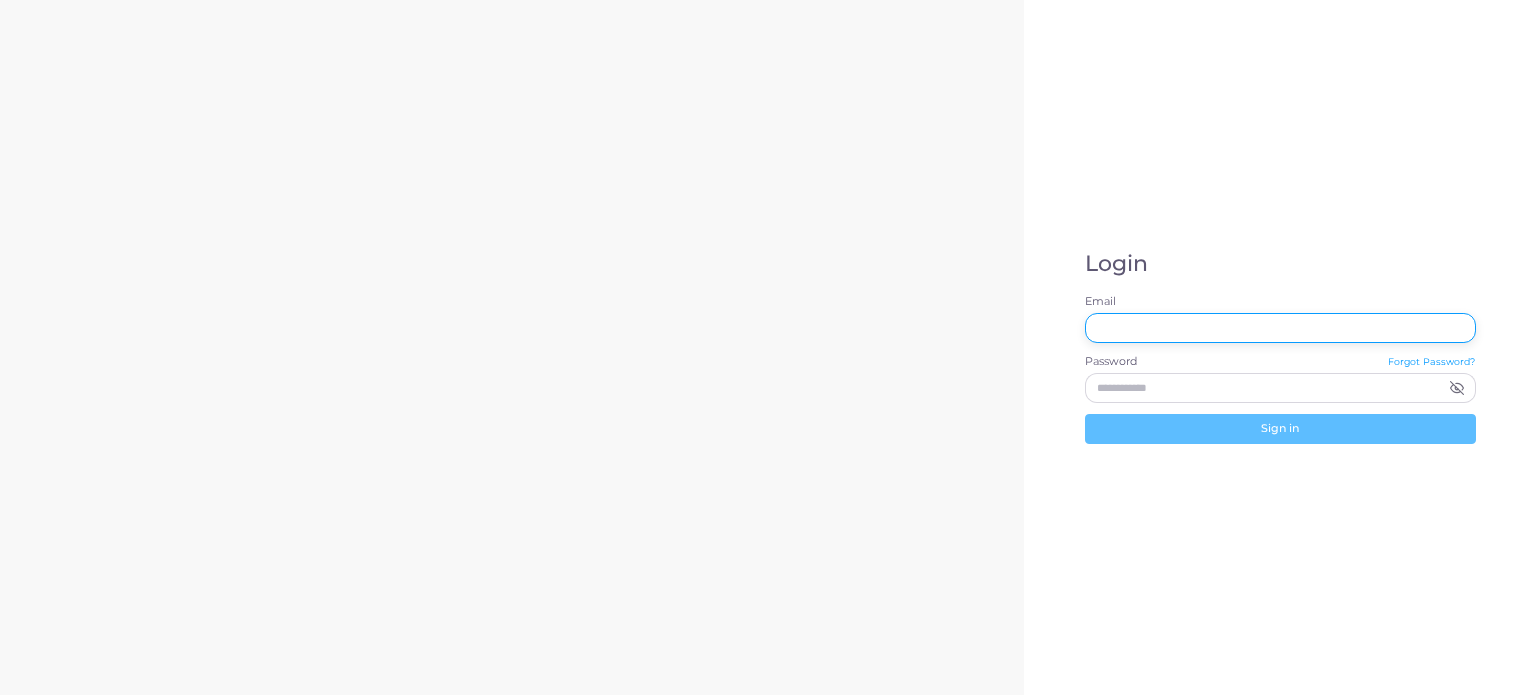 click on "Email" at bounding box center [1280, 328] 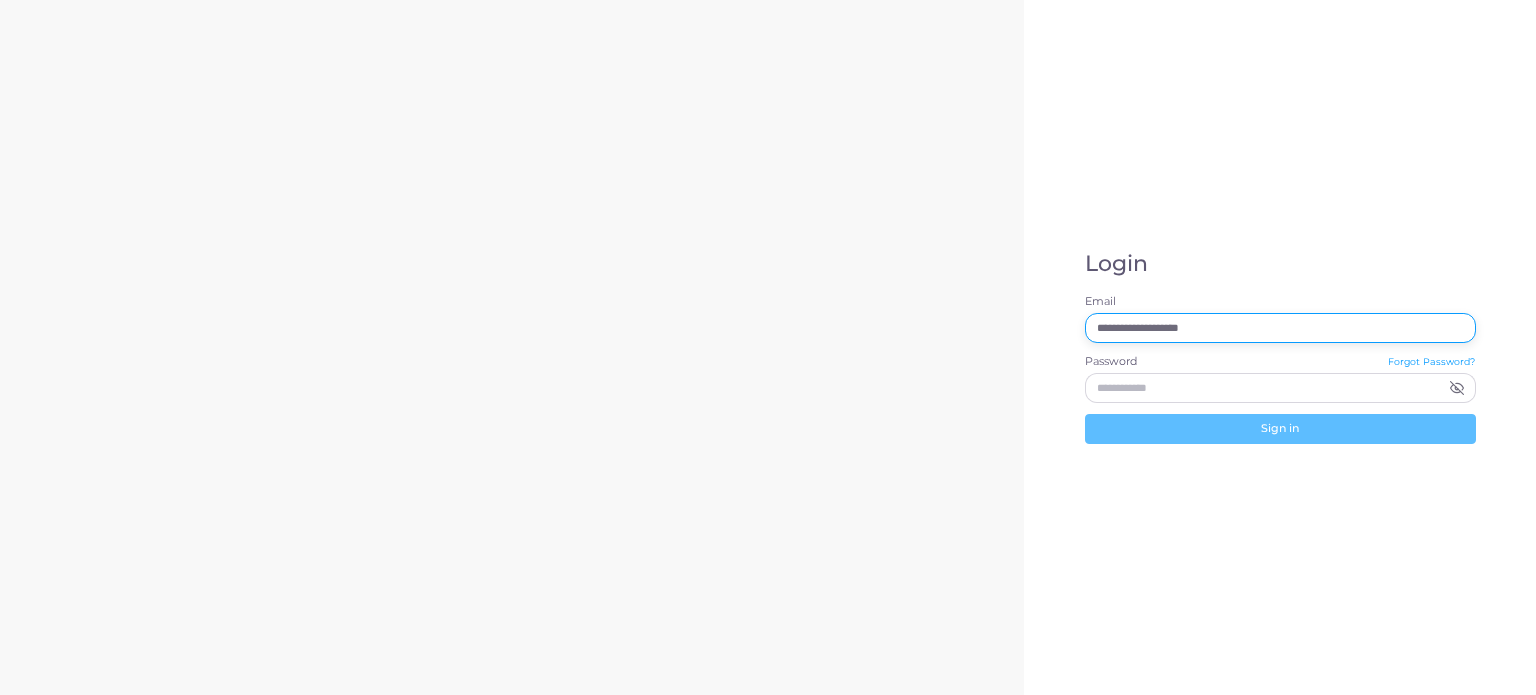 type on "**********" 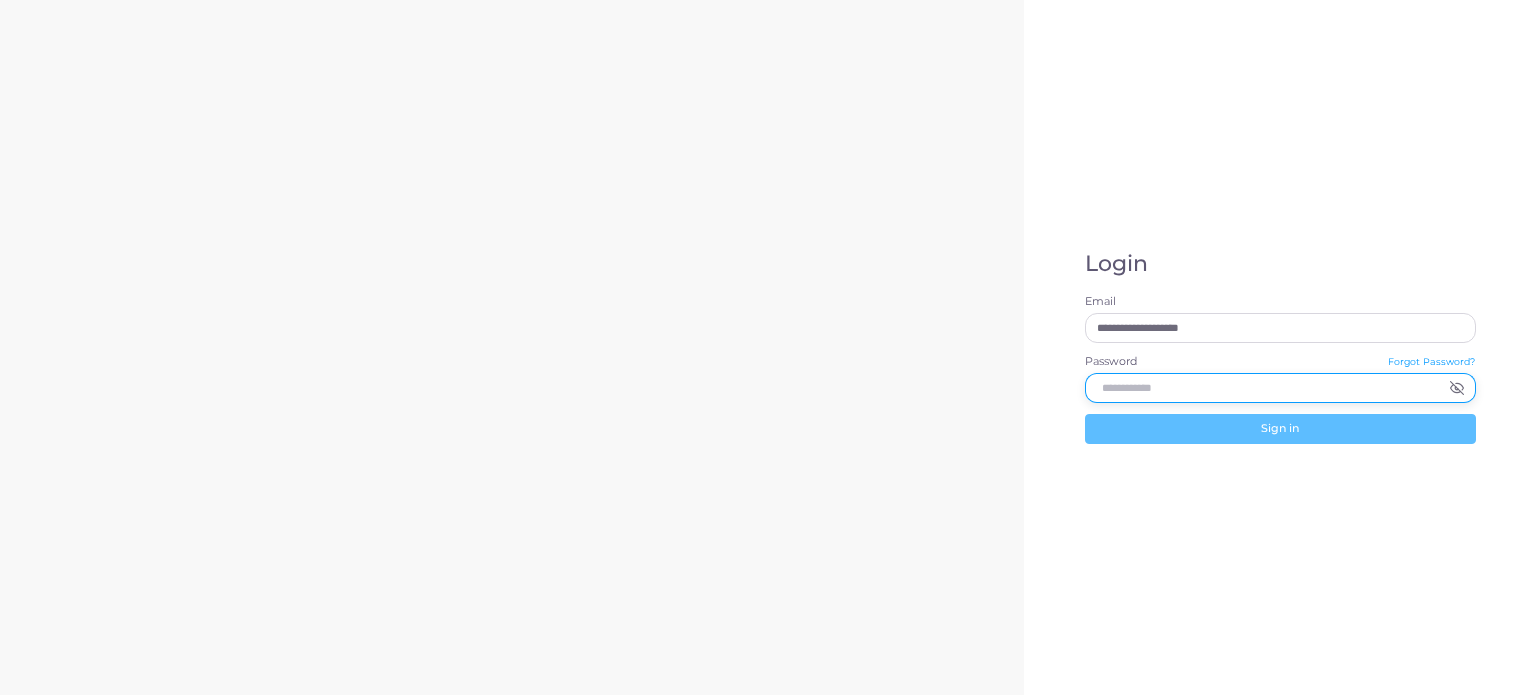 click on "Password" at bounding box center [1262, 388] 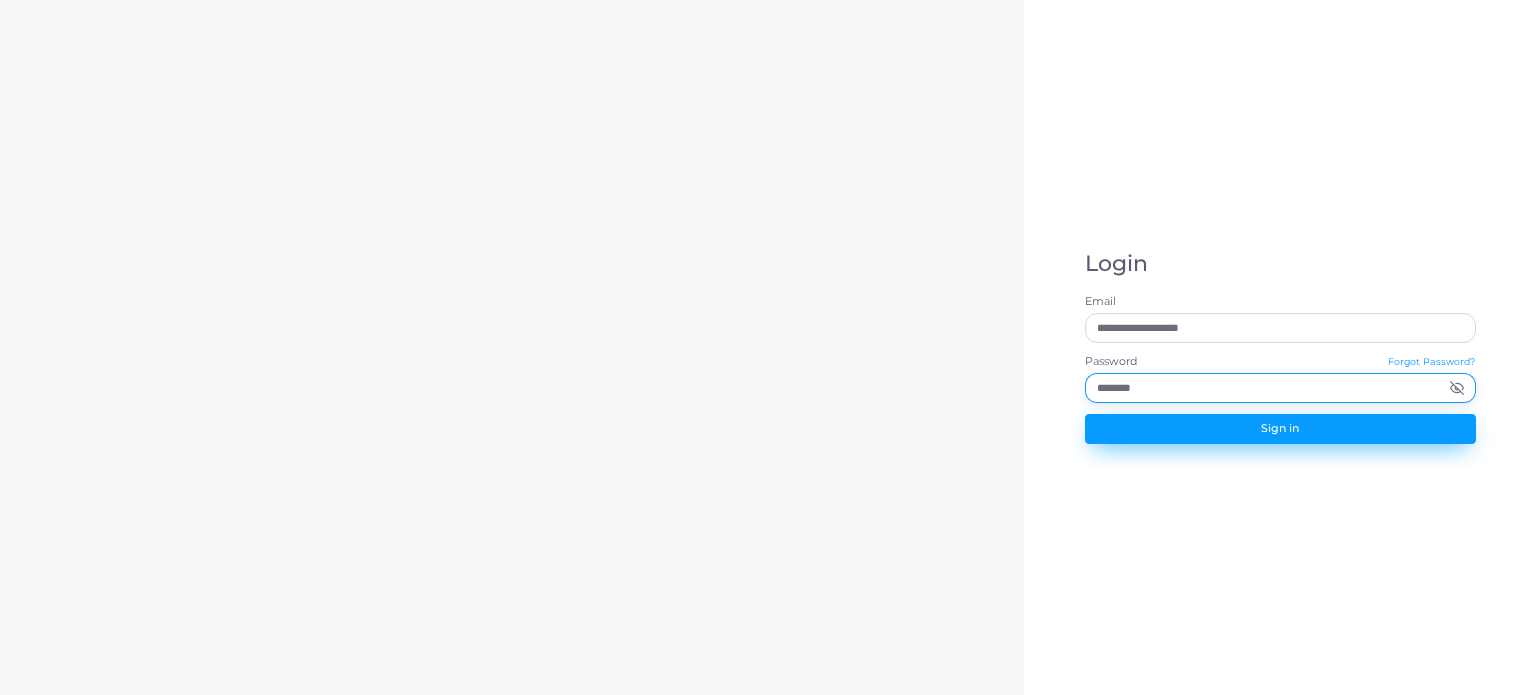type on "********" 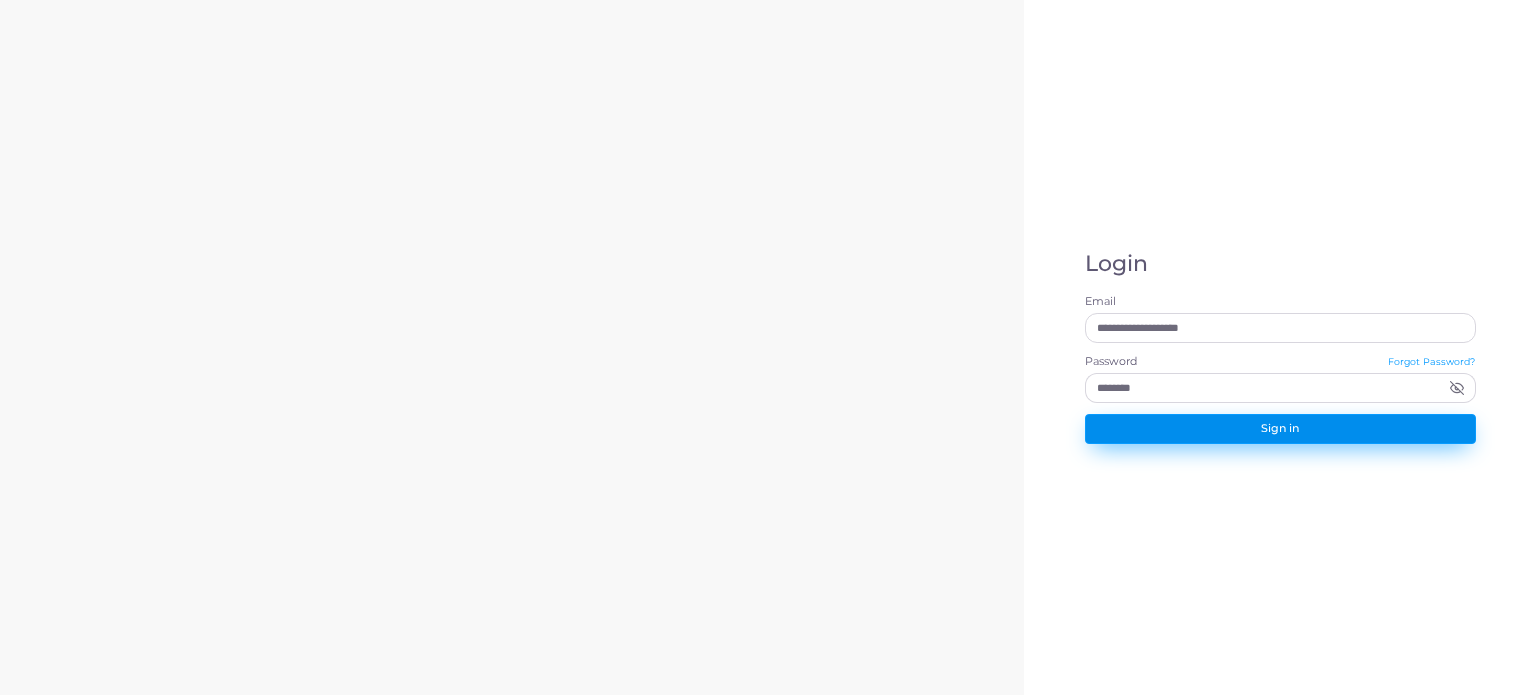 click on "Sign in" at bounding box center (1280, 429) 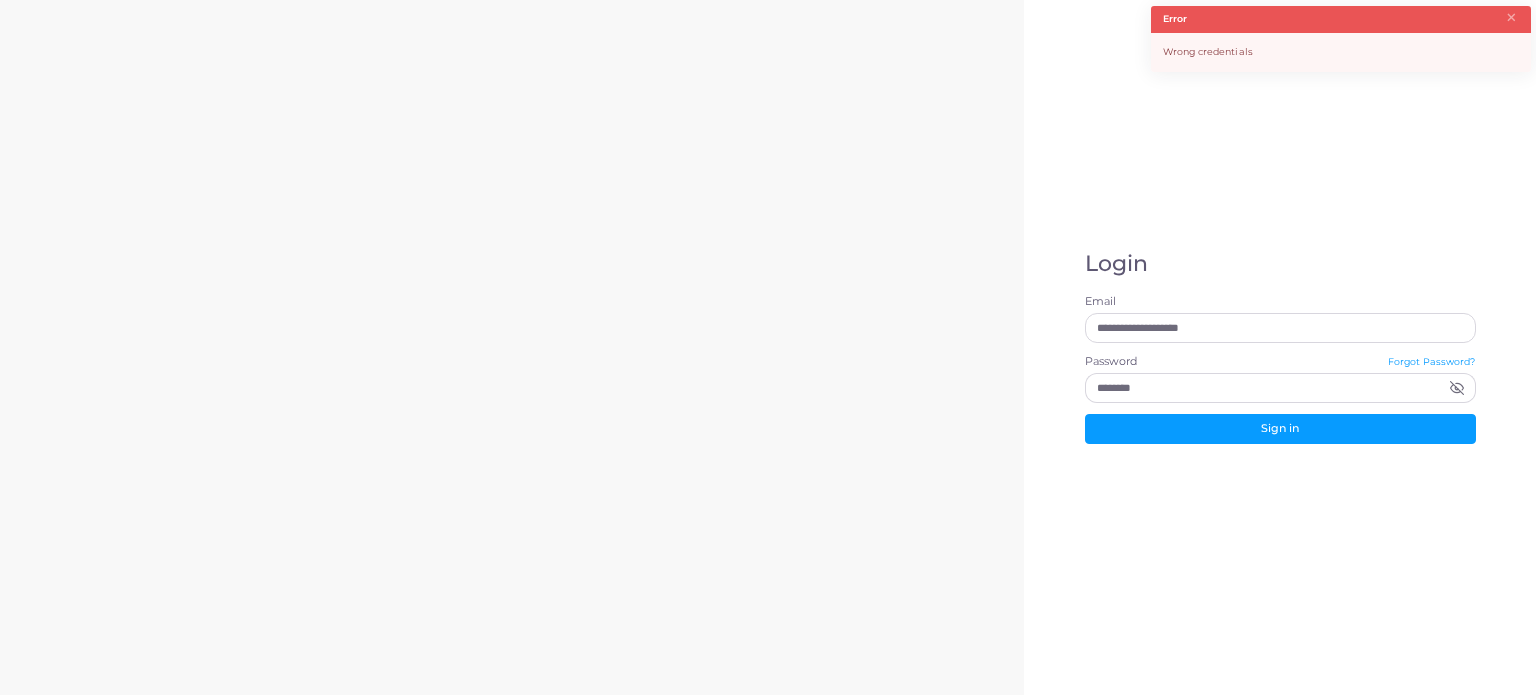 click on "**********" at bounding box center (1280, 347) 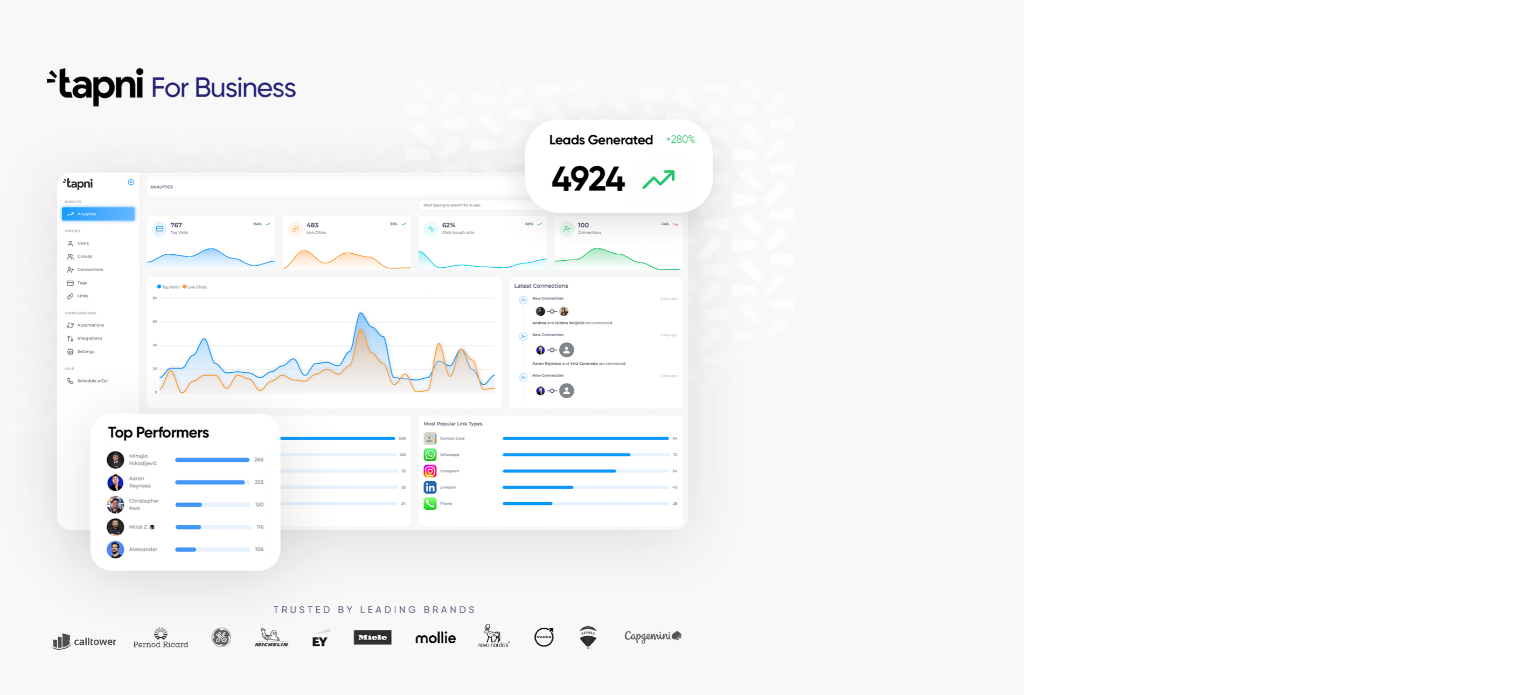 scroll, scrollTop: 0, scrollLeft: 0, axis: both 